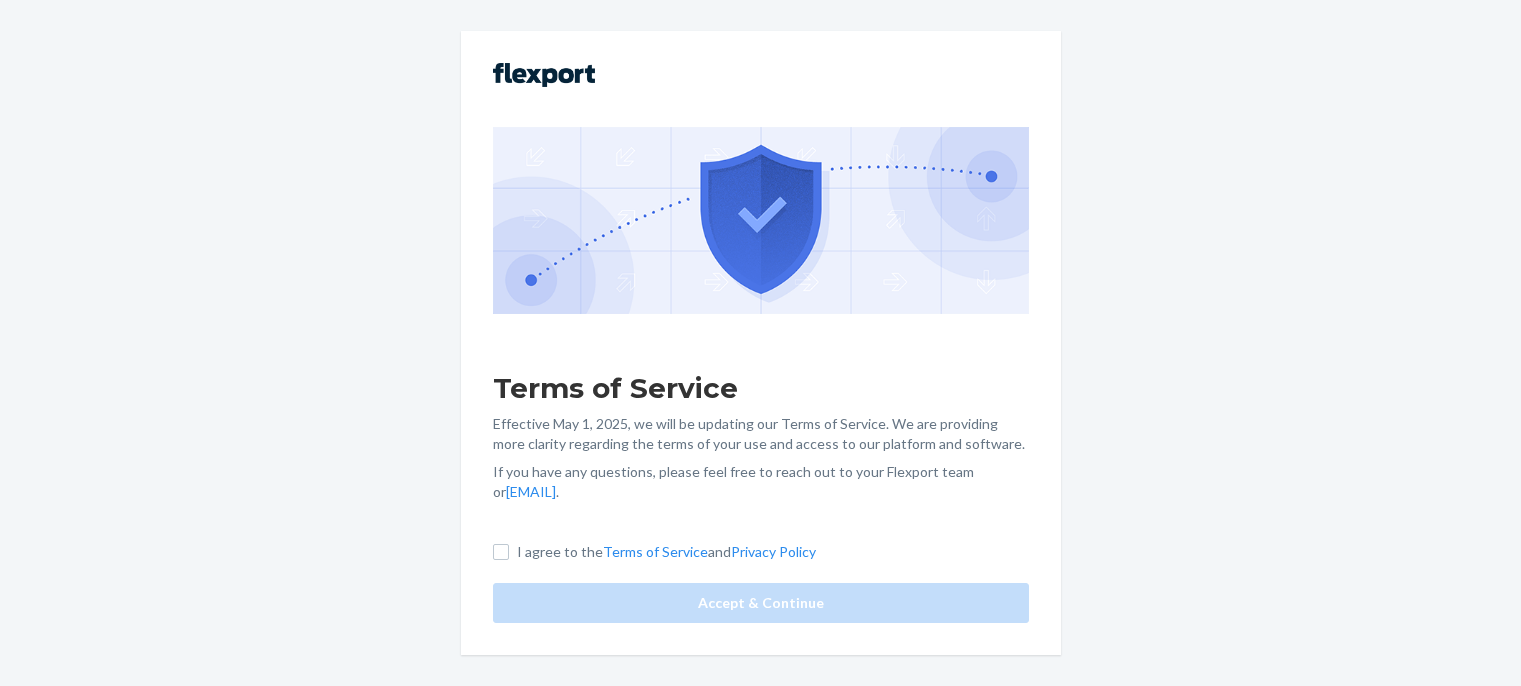 scroll, scrollTop: 0, scrollLeft: 0, axis: both 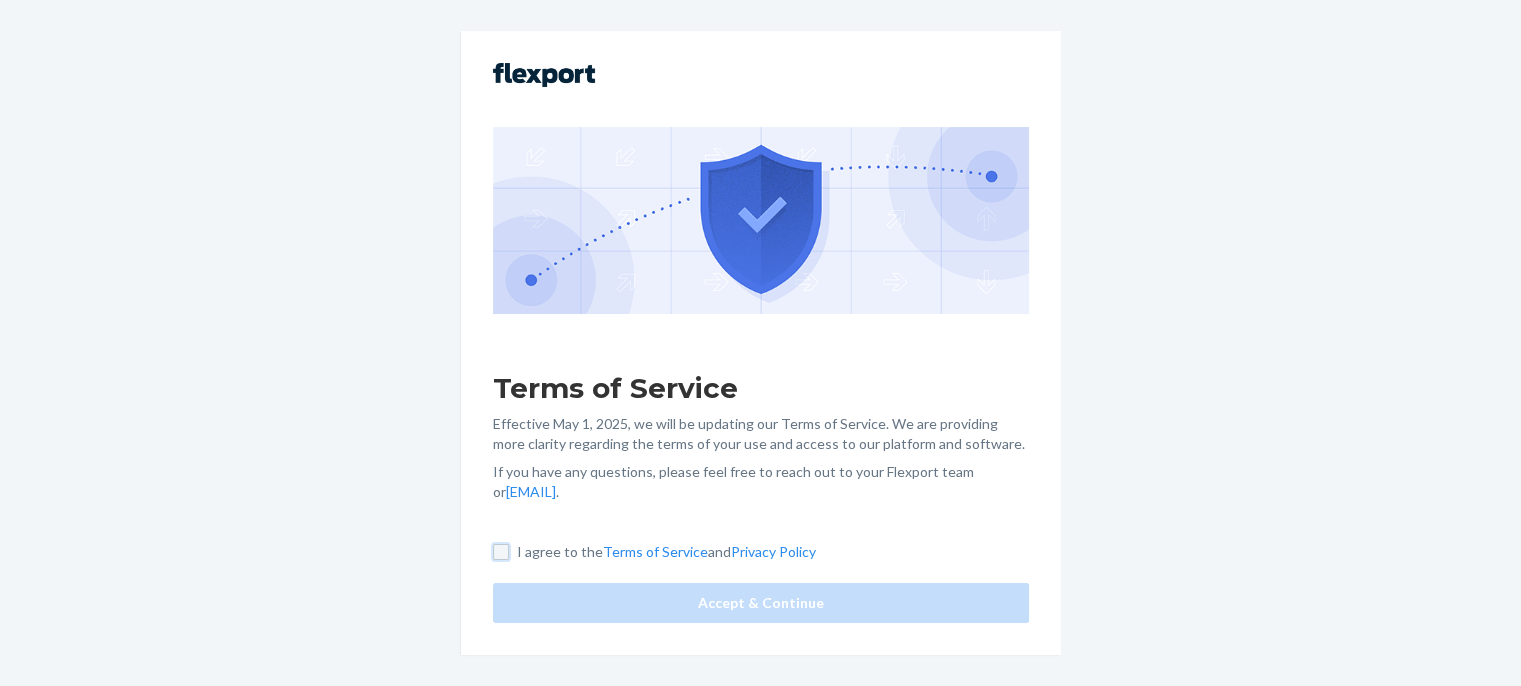 click on "I agree to the  Terms of Service  and  Privacy Policy" at bounding box center (501, 552) 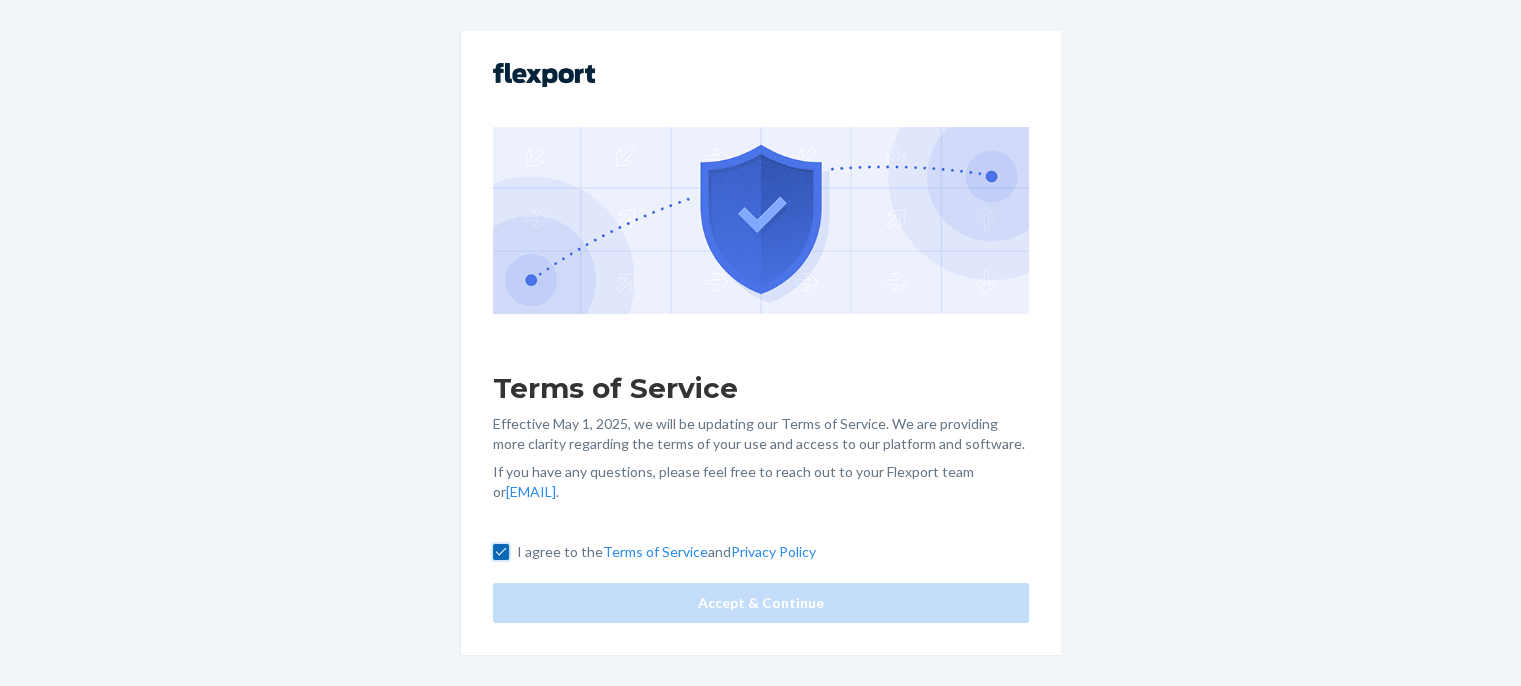 checkbox on "true" 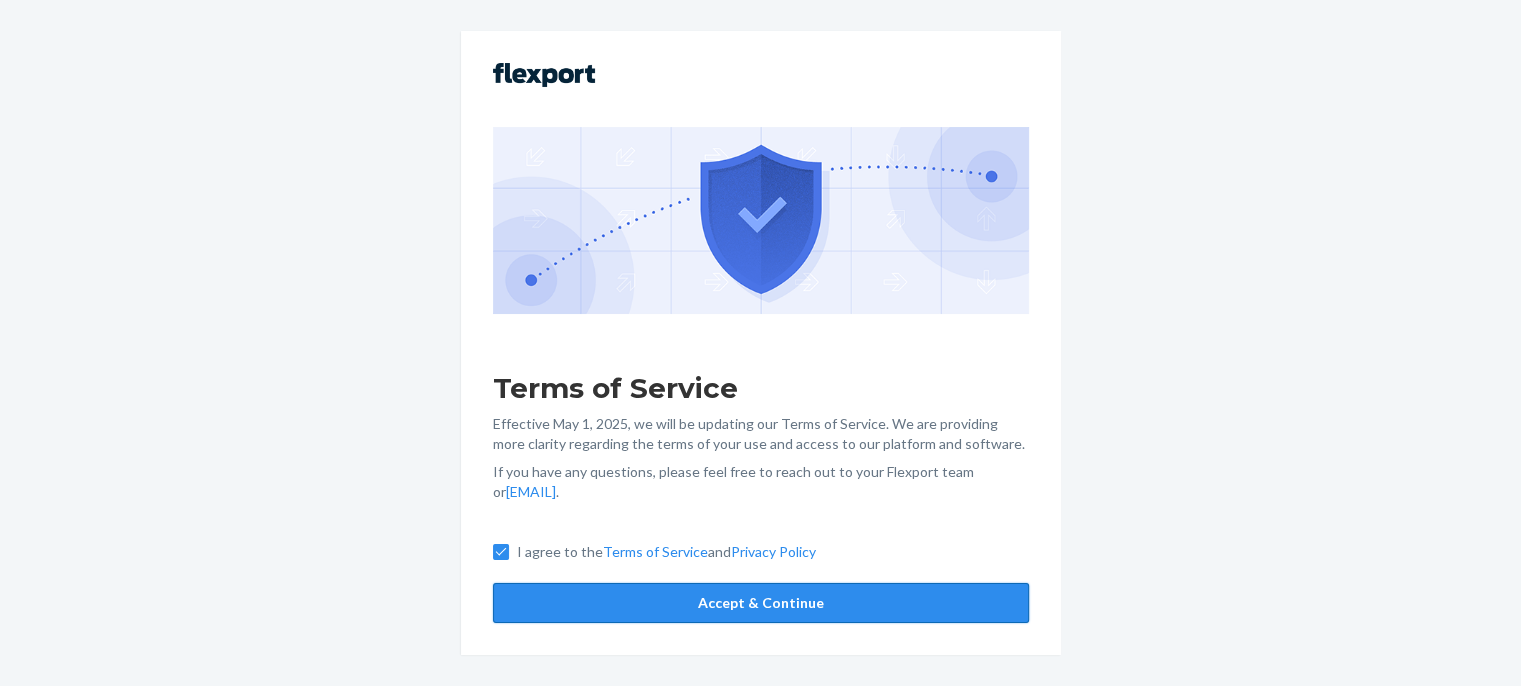 click on "Accept & Continue" at bounding box center [761, 603] 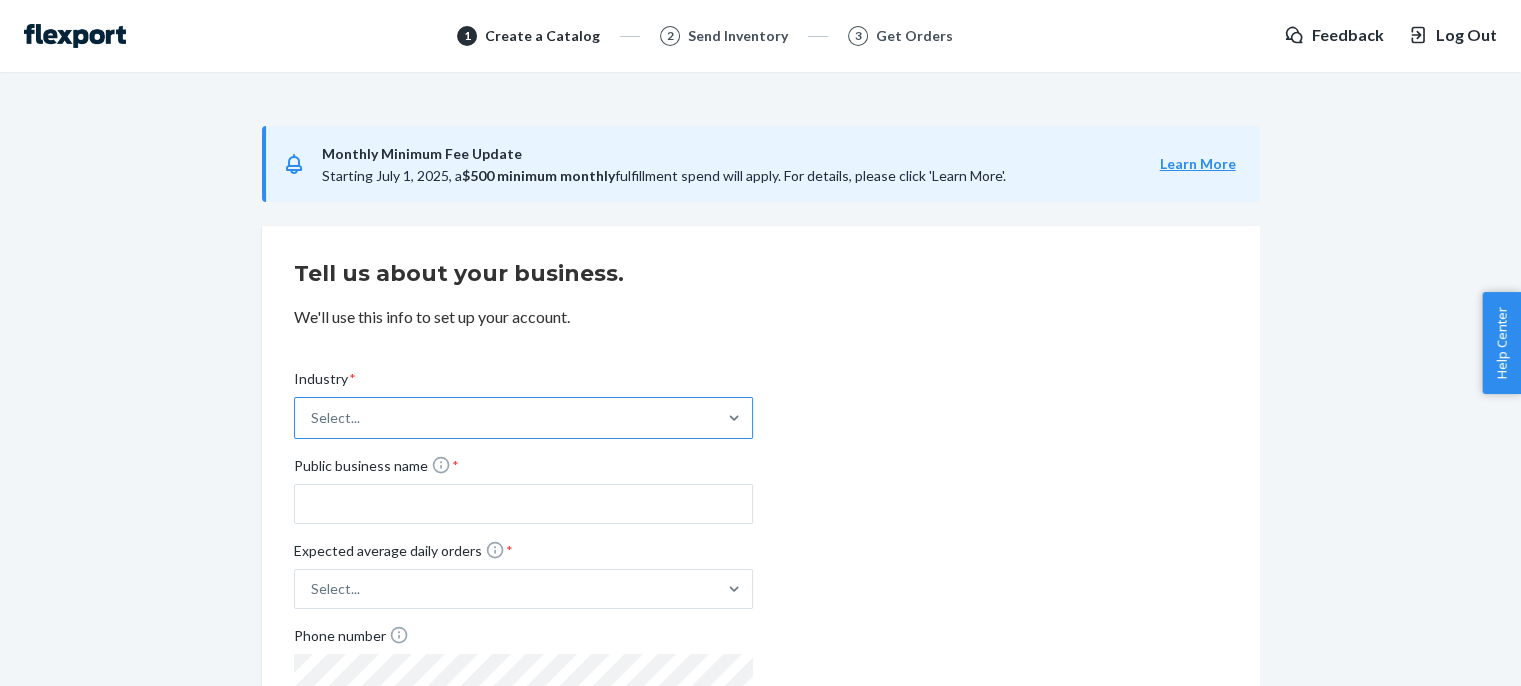 scroll, scrollTop: 192, scrollLeft: 0, axis: vertical 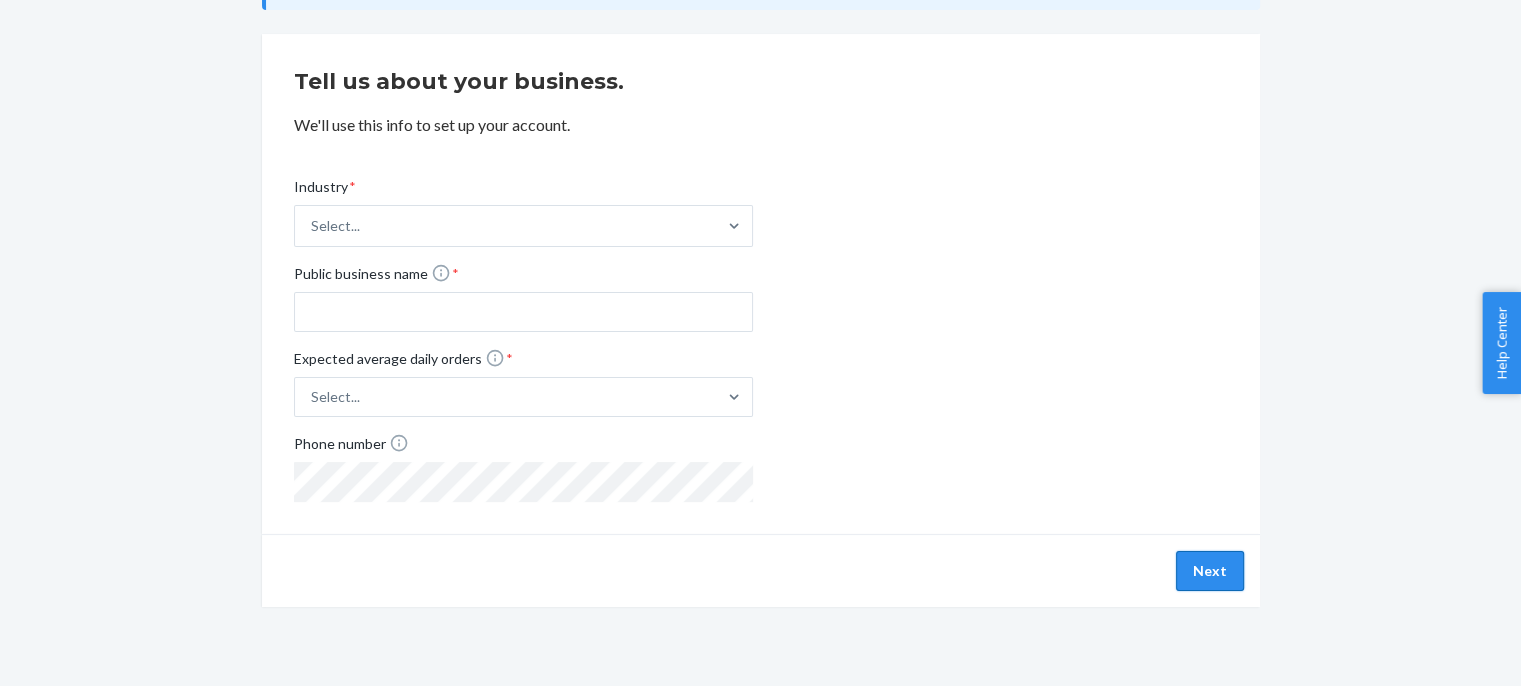 click on "Next" at bounding box center (1210, 571) 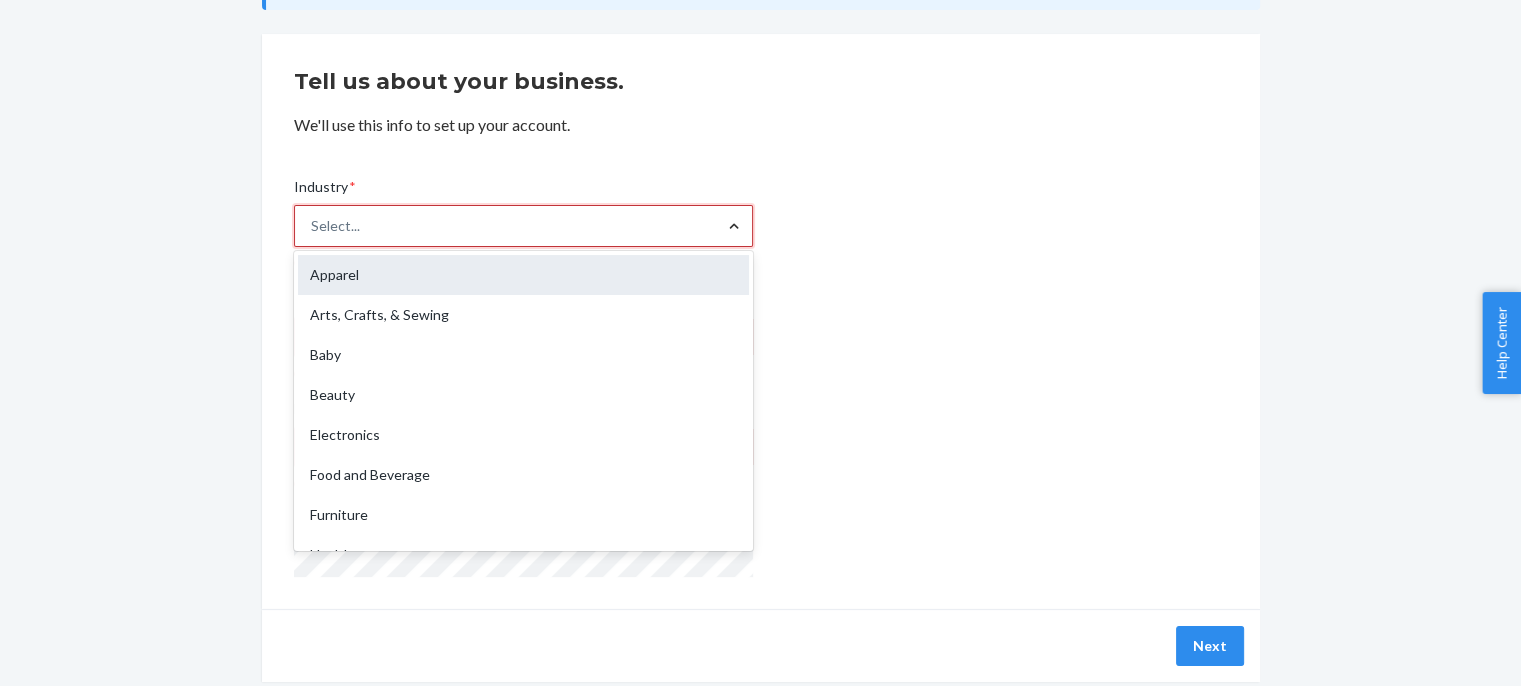 click on "Apparel" at bounding box center (523, 275) 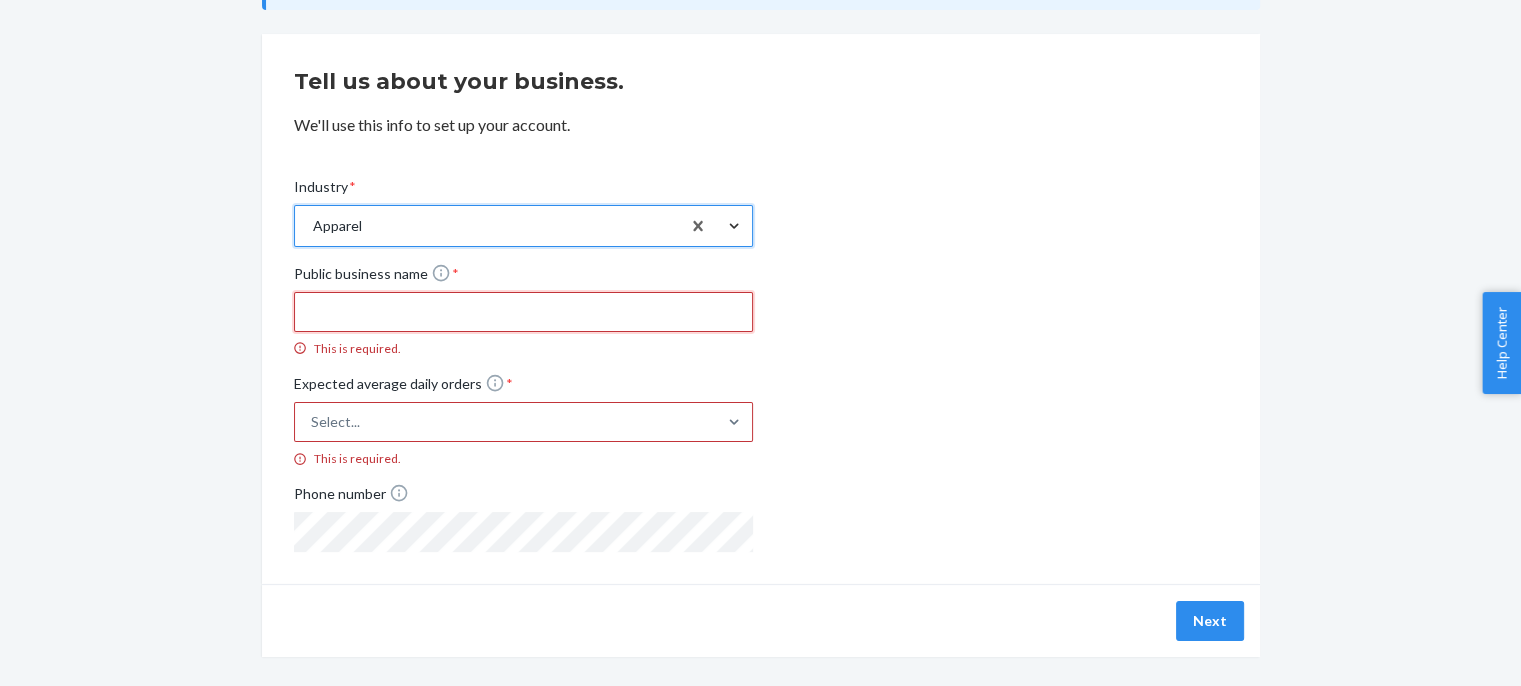 click on "Public business name    *   This is required." at bounding box center (523, 312) 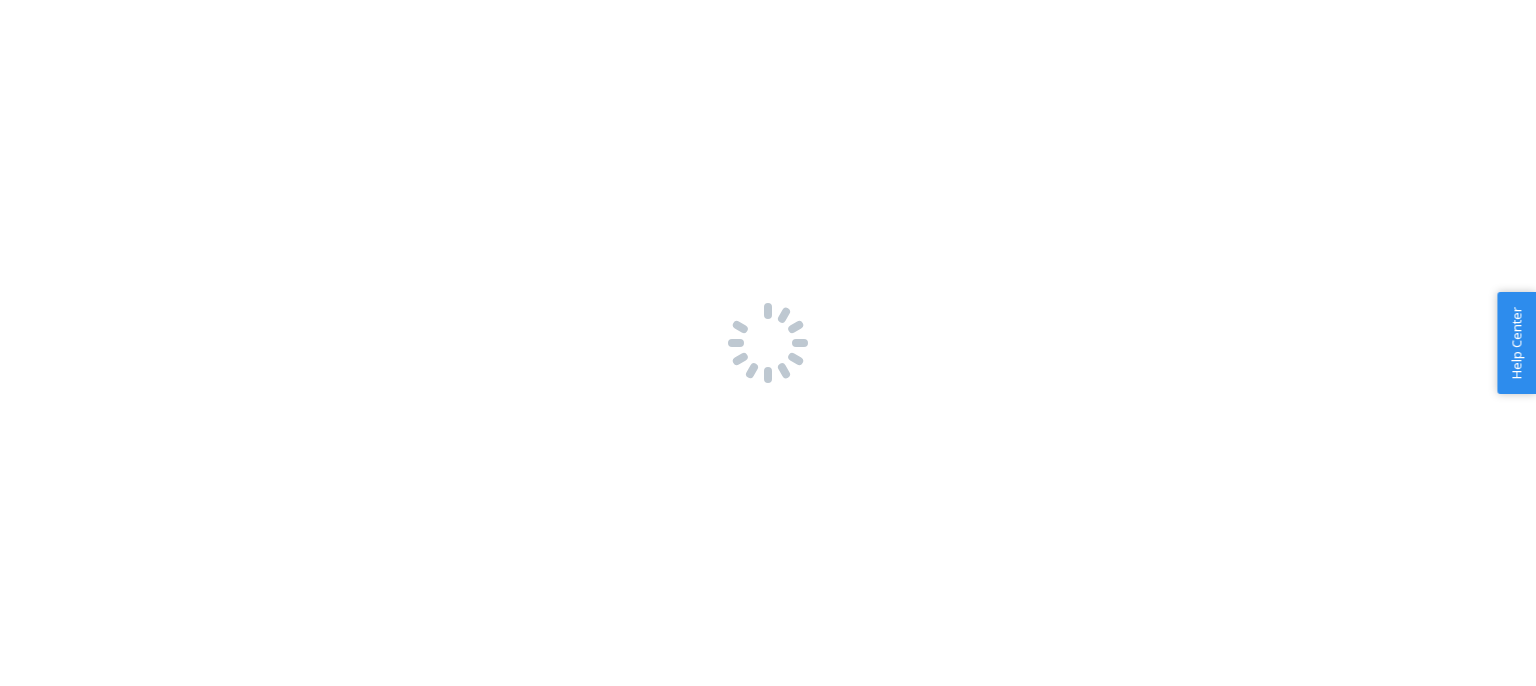 scroll, scrollTop: 0, scrollLeft: 0, axis: both 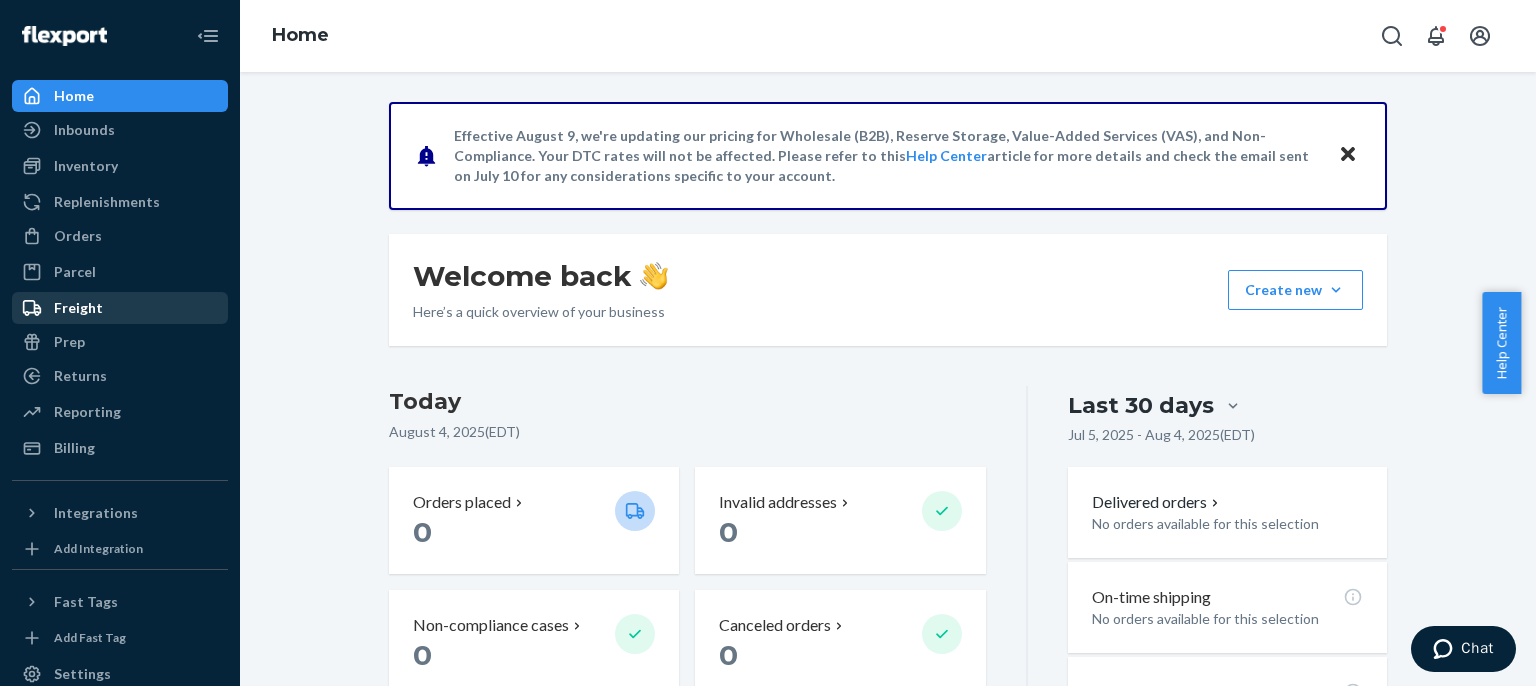 click on "Freight" at bounding box center [78, 308] 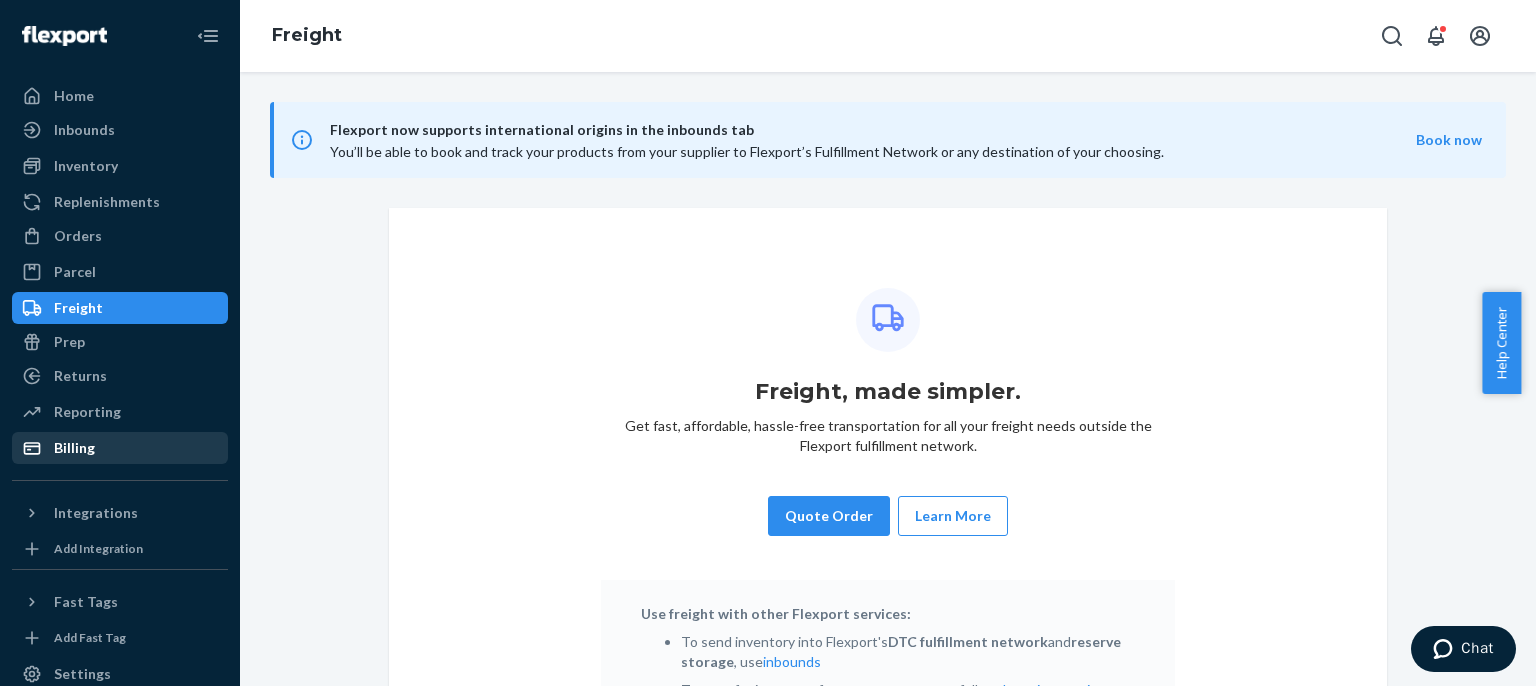 click on "Billing" at bounding box center (120, 448) 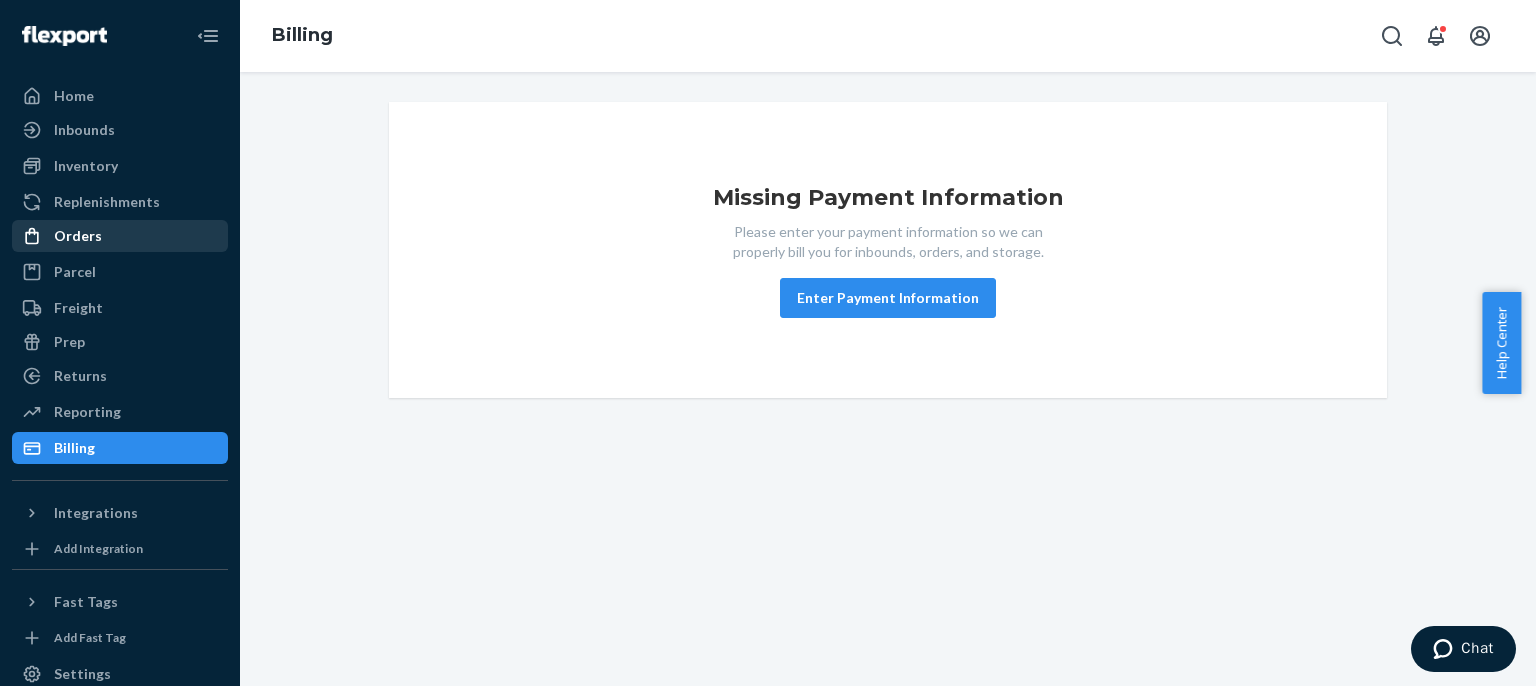 click on "Orders" at bounding box center (78, 236) 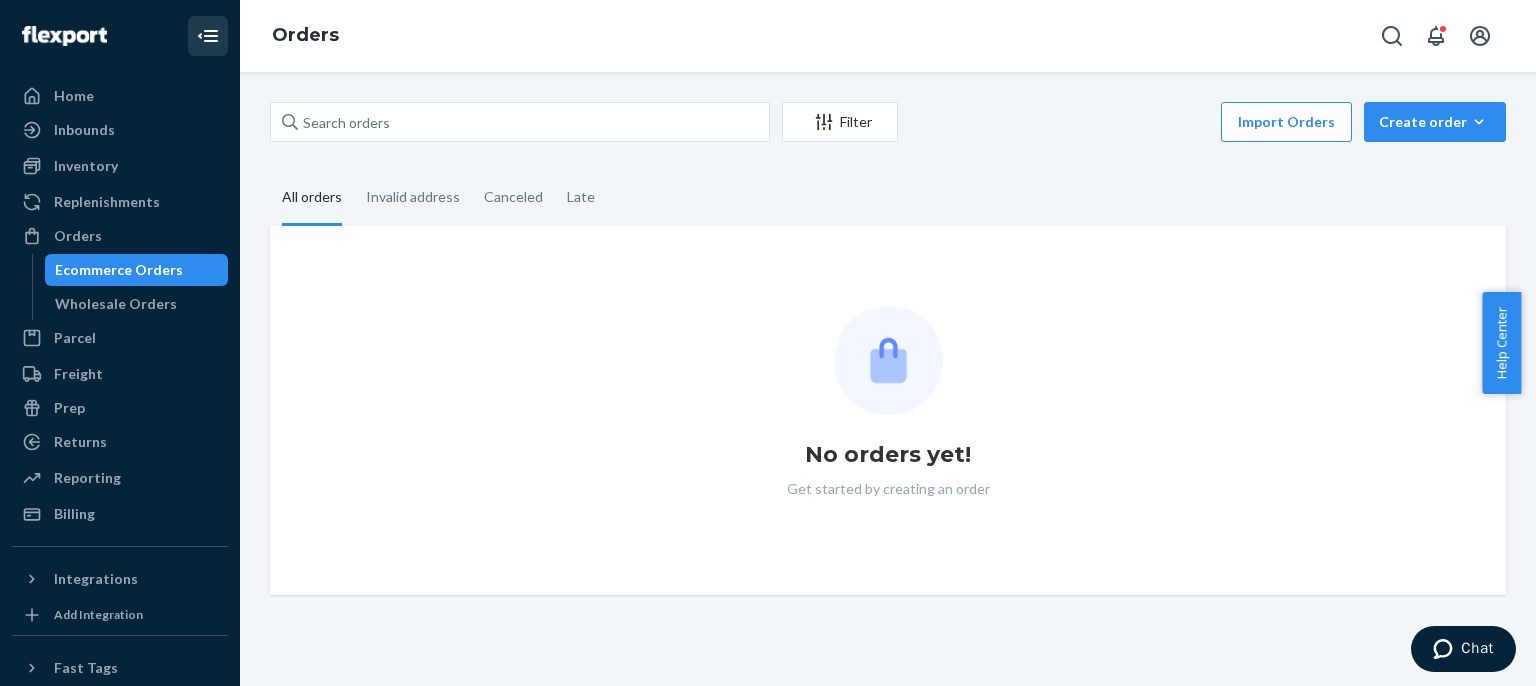click 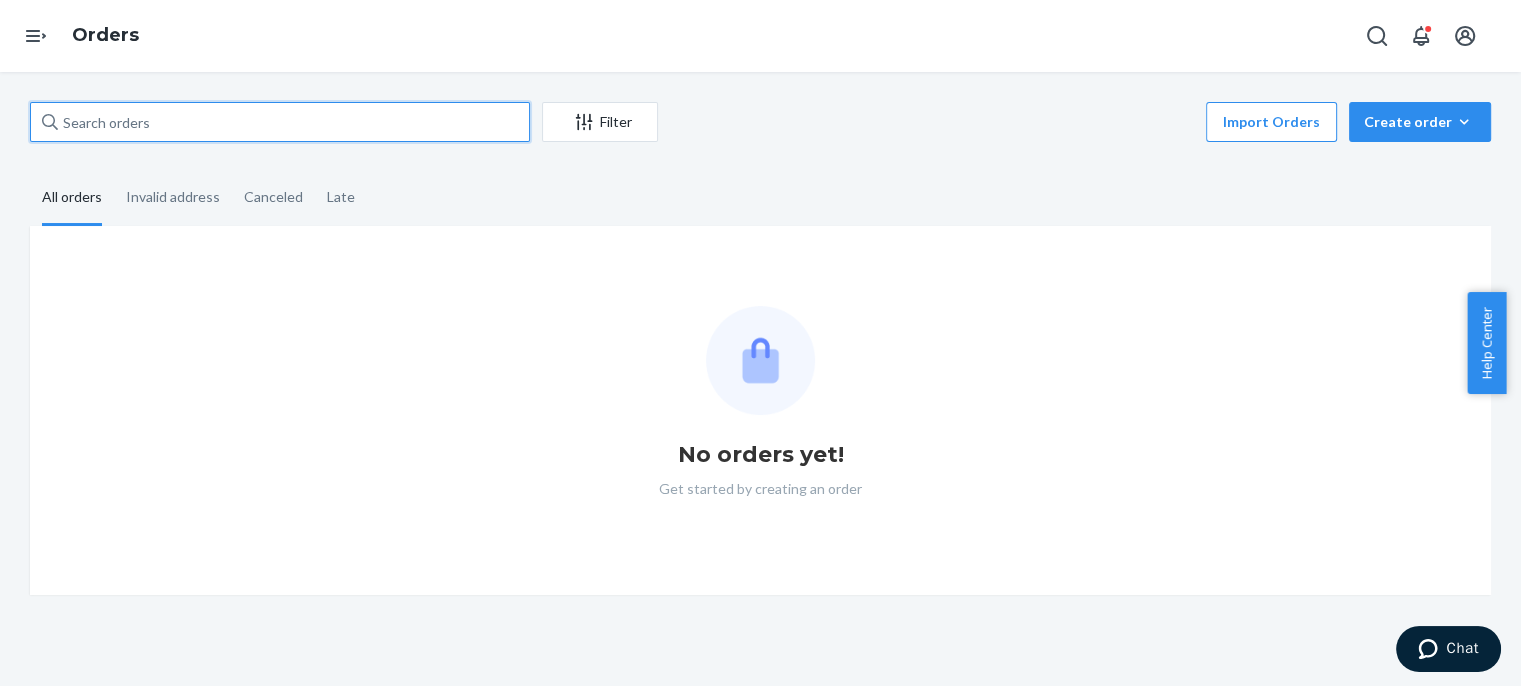 click at bounding box center (280, 122) 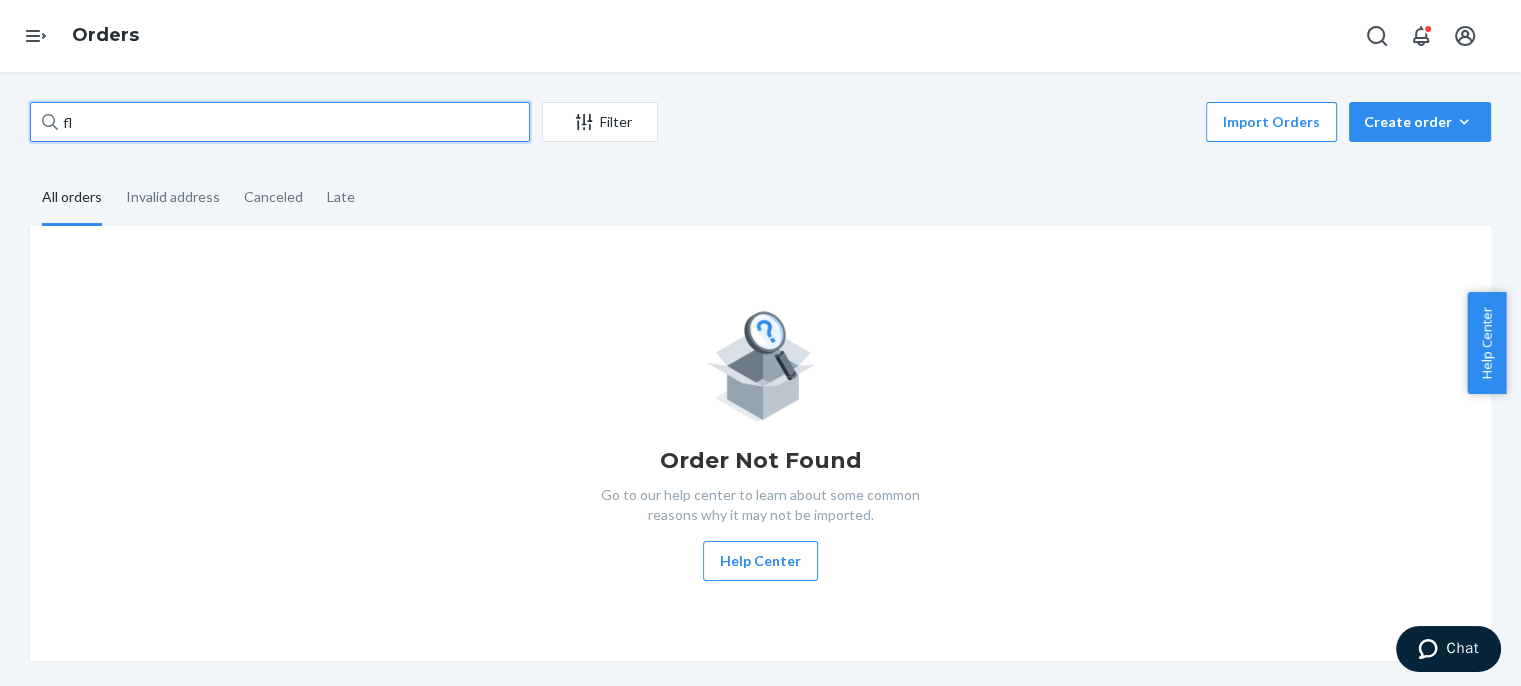 type on "f" 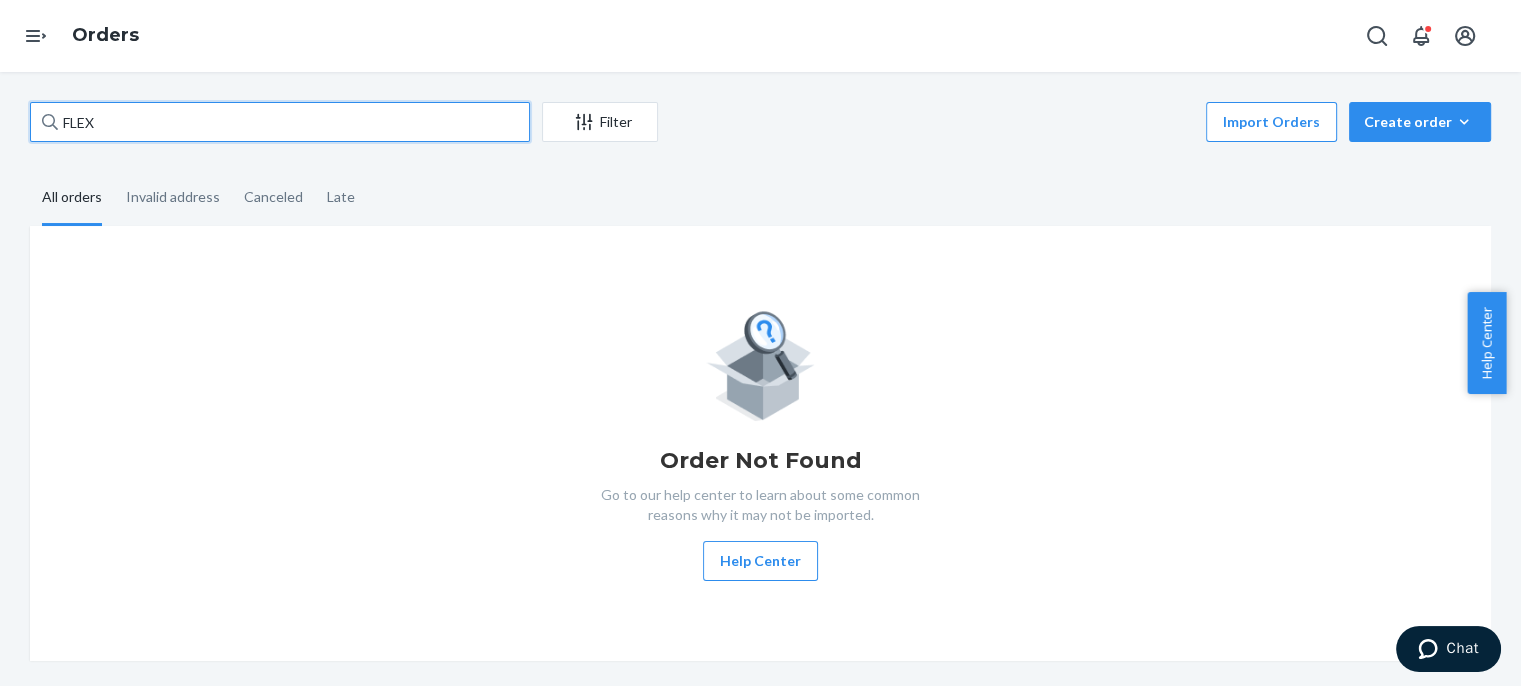 type on "FLEX" 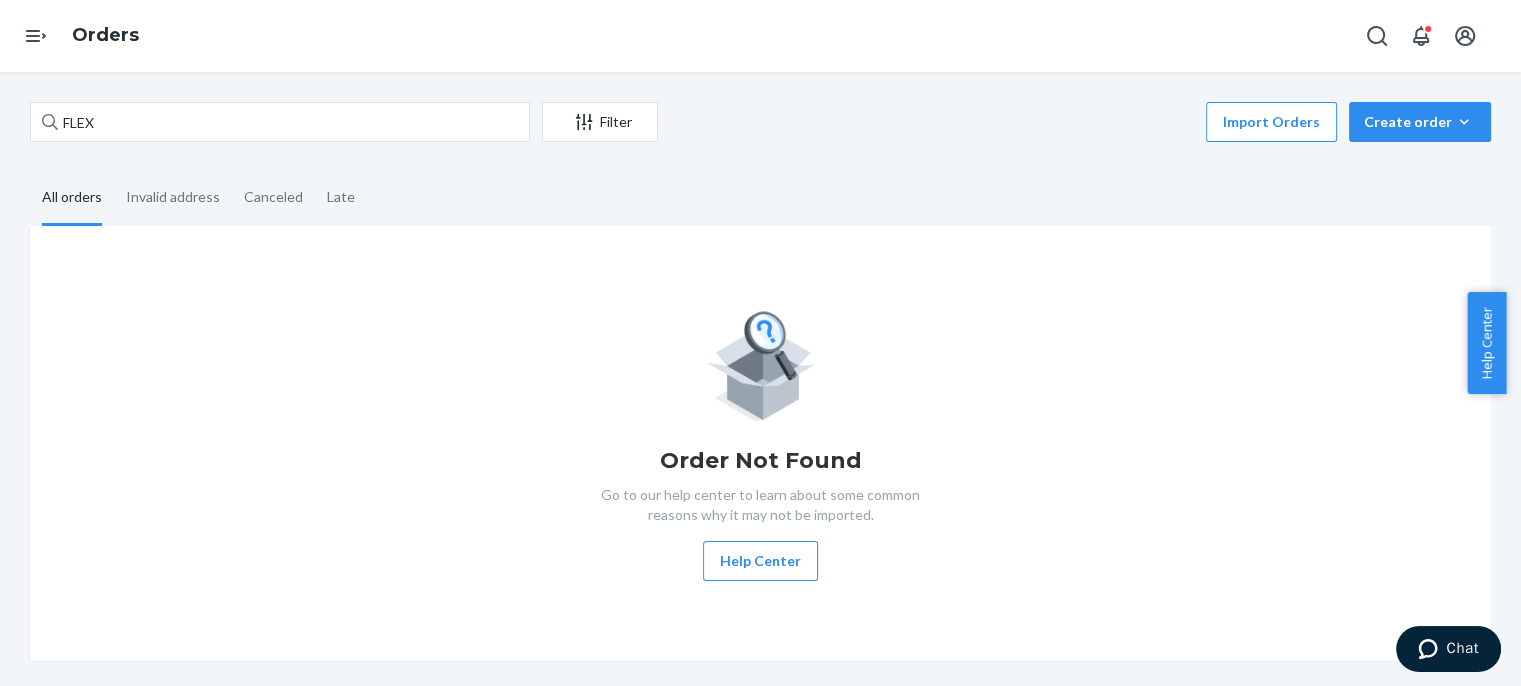 click on "FLEX Filter Import Orders Create order Ecommerce order Removal order All orders Invalid address Canceled Late Order Not Found Go to our help center to learn about some common reasons why it may not be imported. Help Center" at bounding box center [760, 381] 